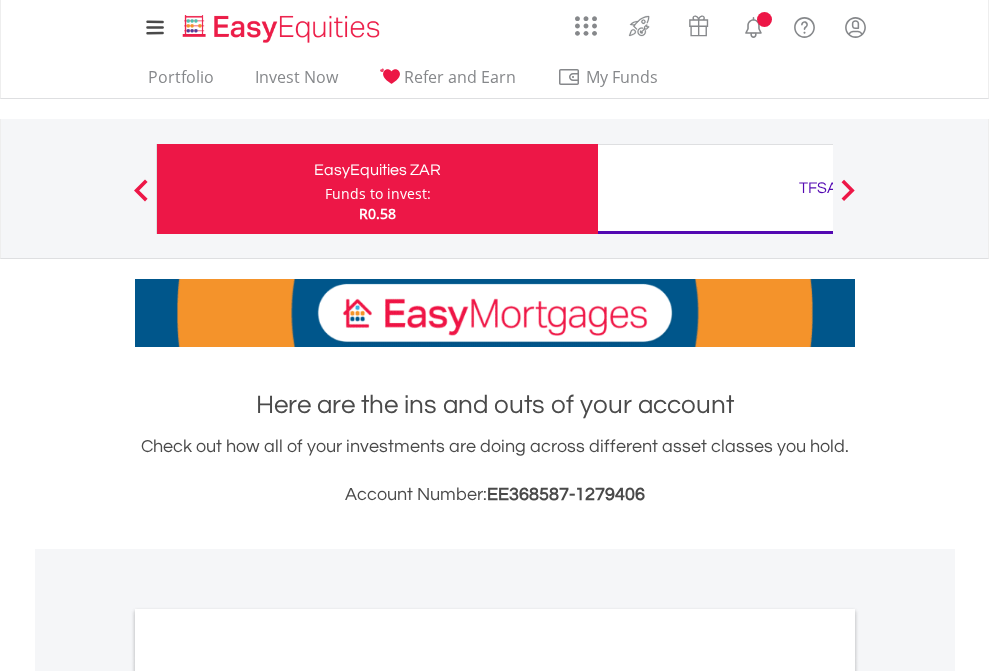 scroll, scrollTop: 0, scrollLeft: 0, axis: both 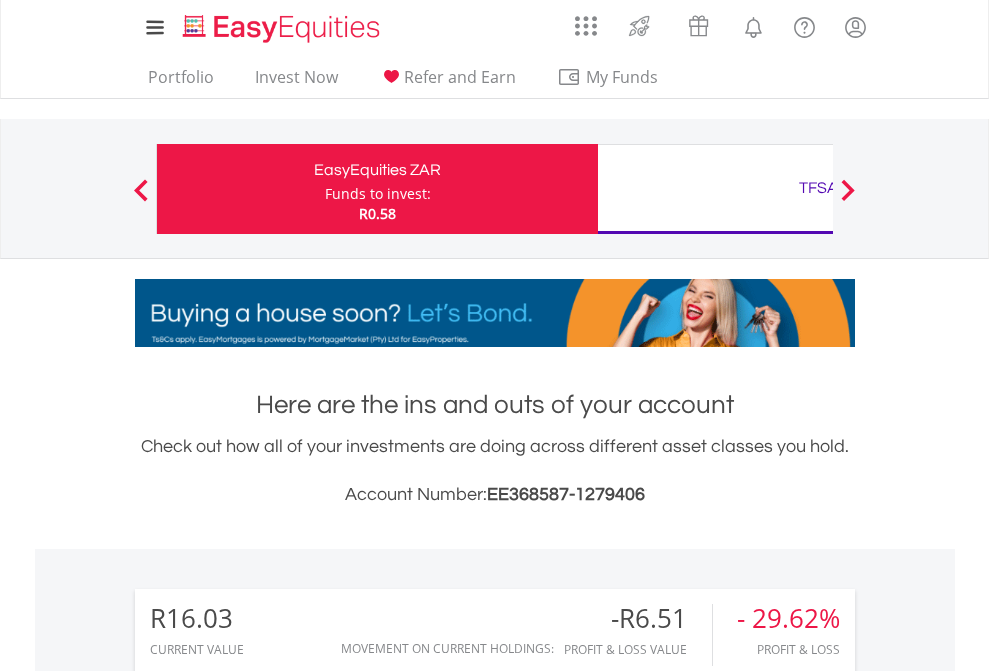 click on "Funds to invest:" at bounding box center (378, 194) 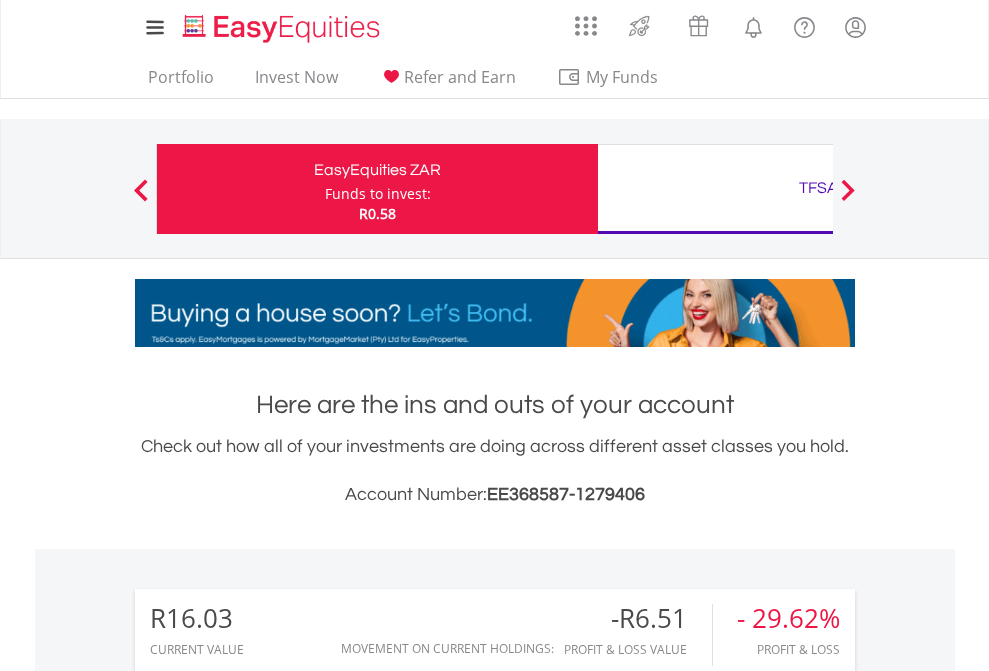 scroll, scrollTop: 999808, scrollLeft: 999687, axis: both 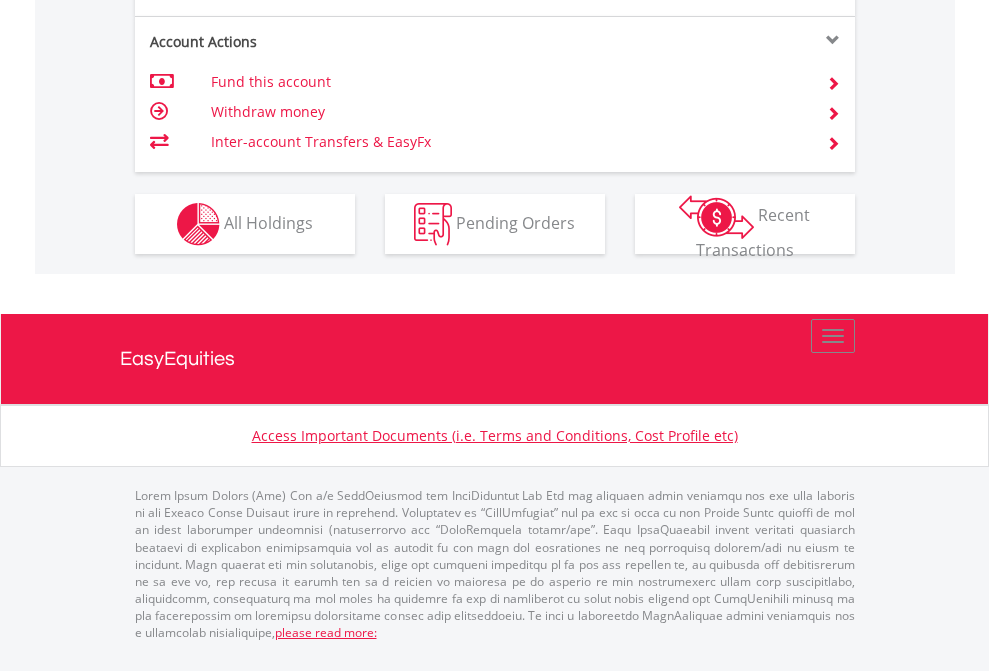 click on "Investment types" at bounding box center [706, -337] 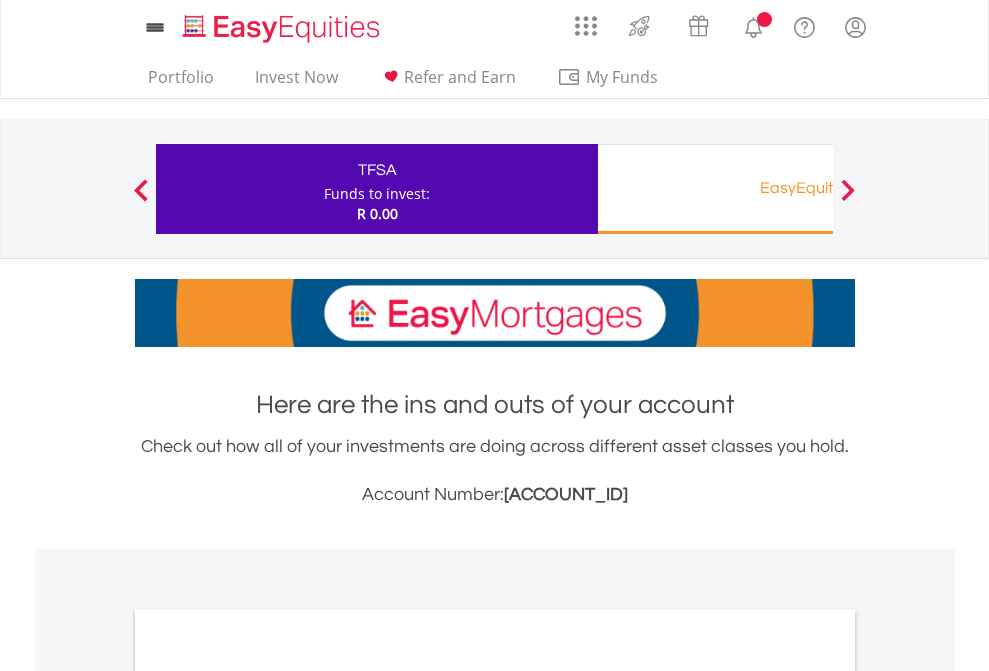 scroll, scrollTop: 0, scrollLeft: 0, axis: both 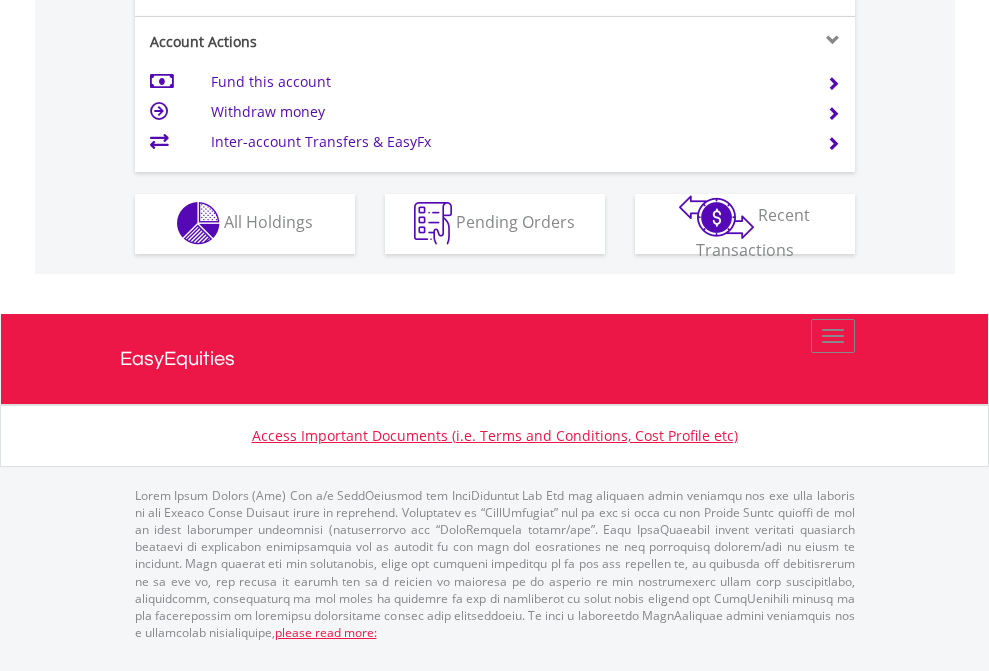click on "Investment types" at bounding box center [706, -353] 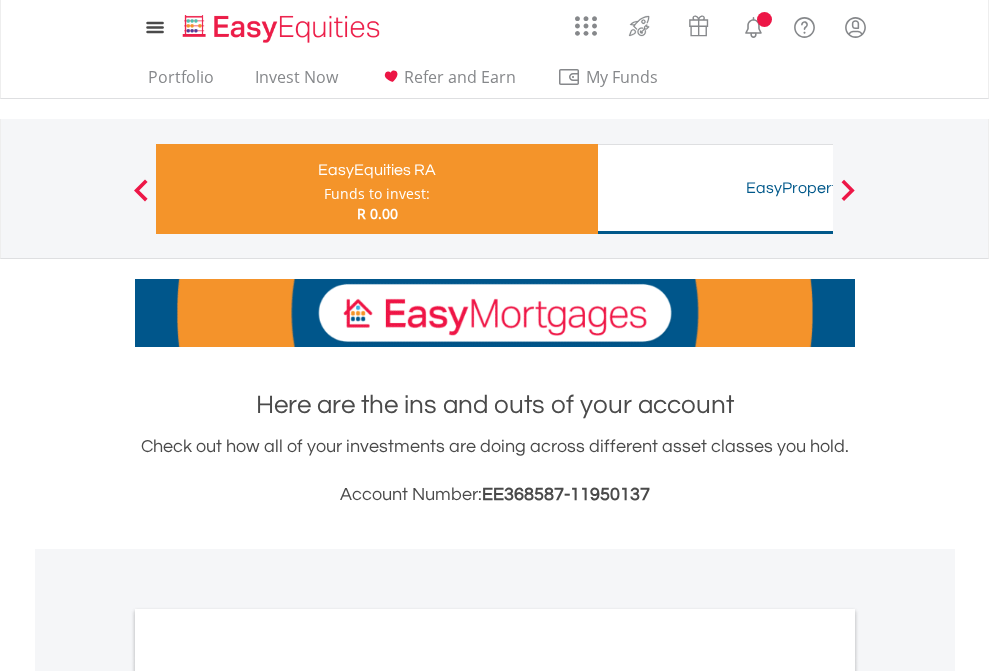 scroll, scrollTop: 0, scrollLeft: 0, axis: both 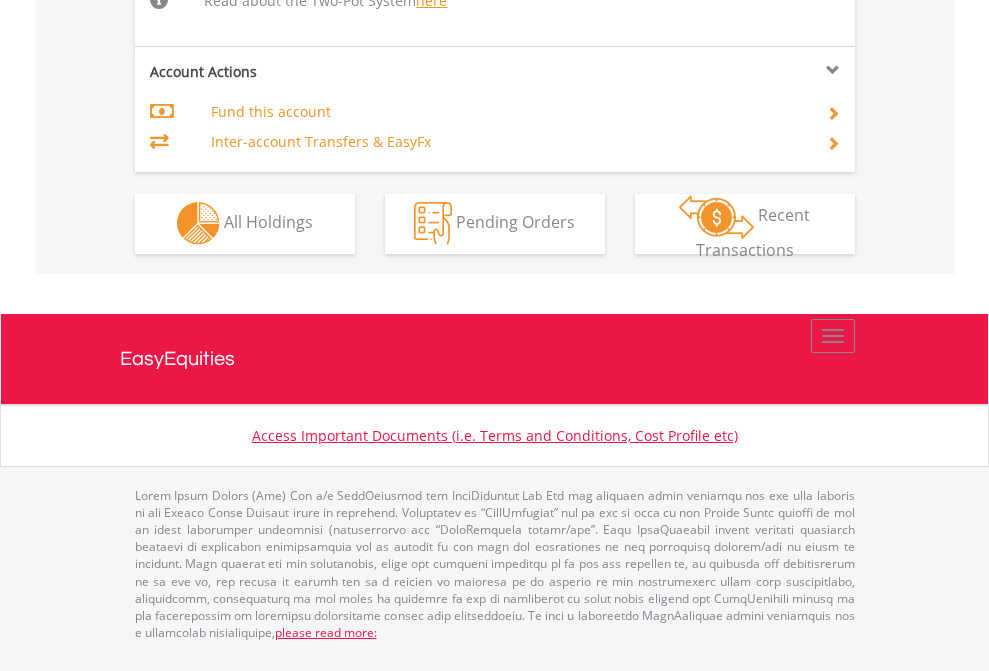 click on "Investment types" at bounding box center (706, -534) 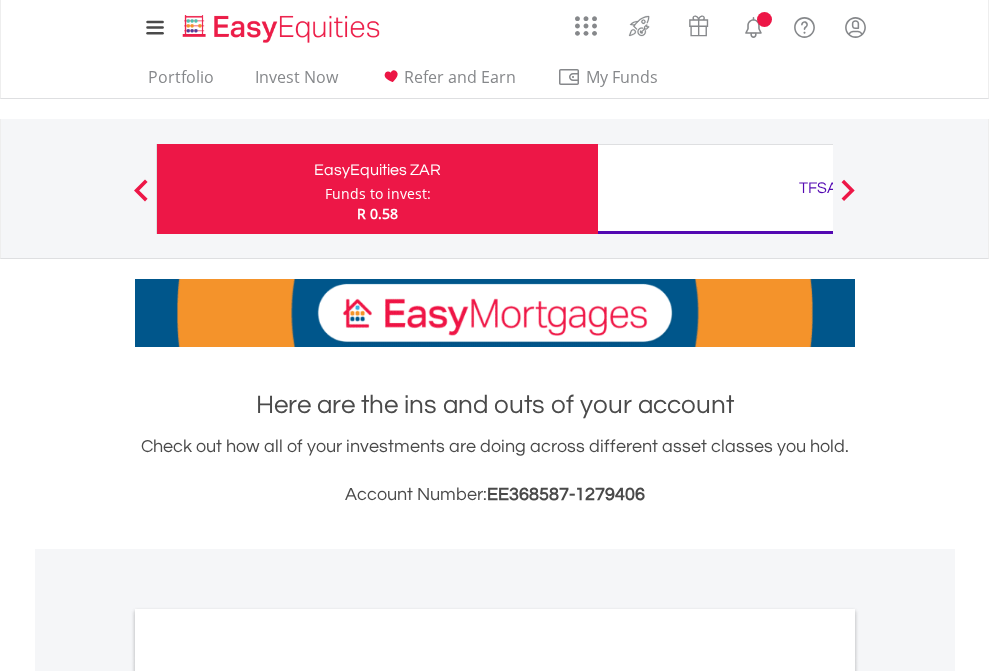 scroll, scrollTop: 0, scrollLeft: 0, axis: both 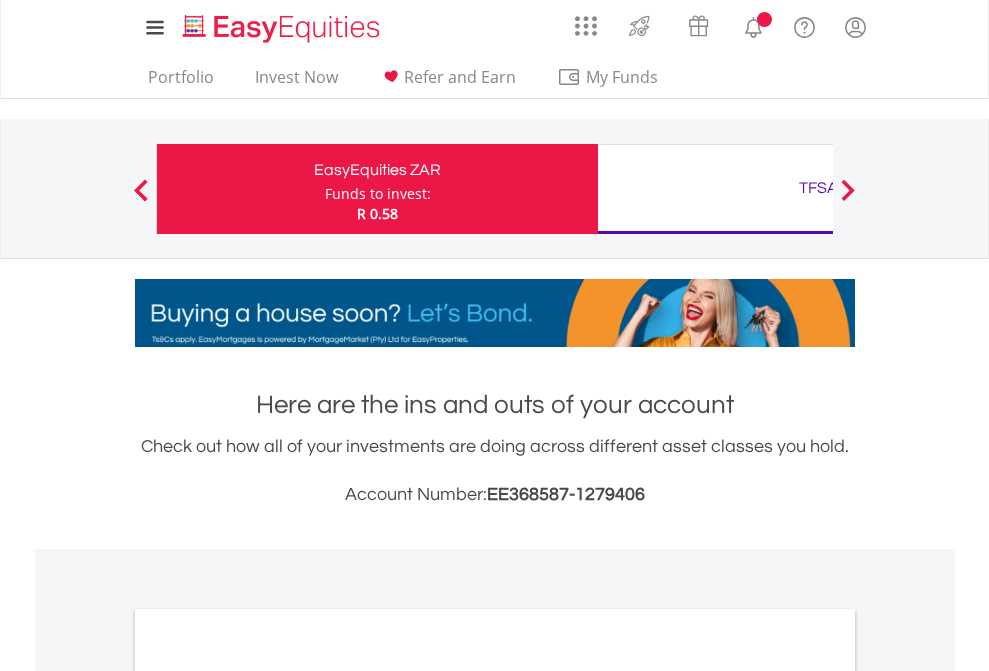 click on "All Holdings" at bounding box center [268, 1096] 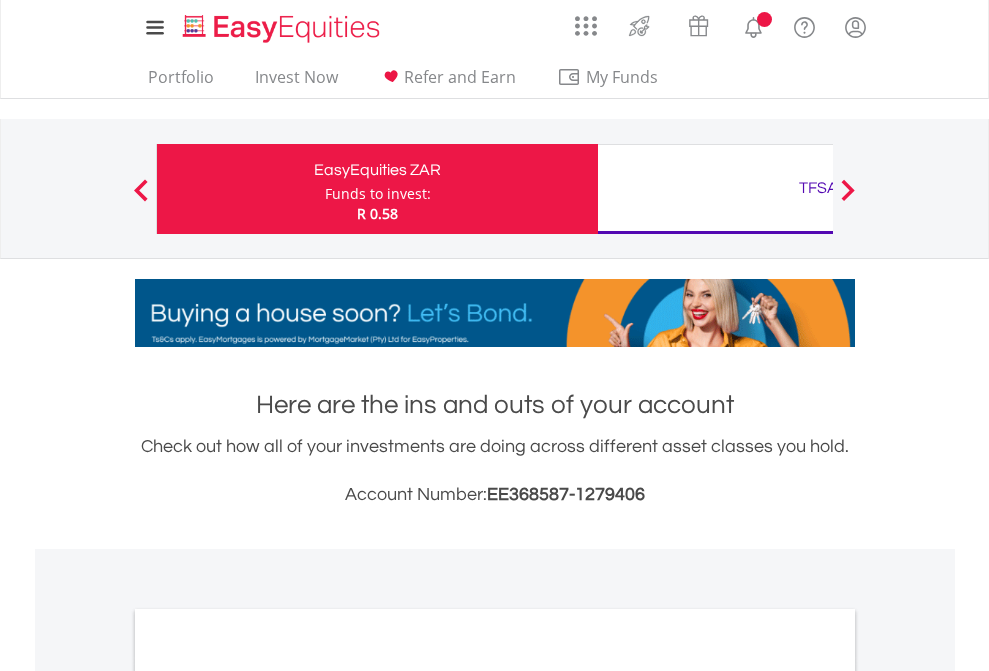 scroll, scrollTop: 1202, scrollLeft: 0, axis: vertical 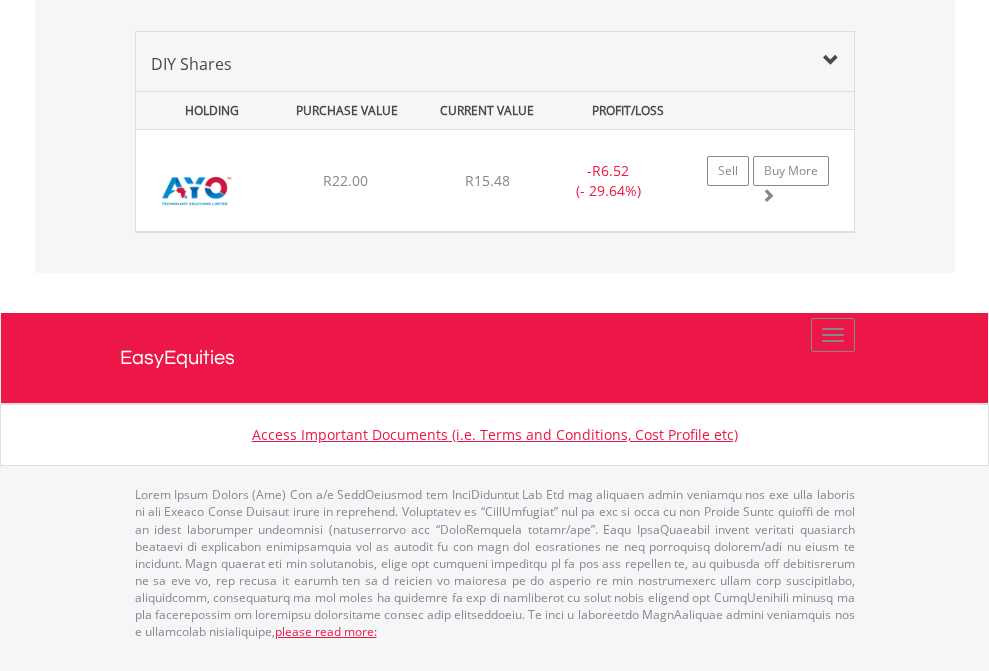 click on "TFSA" at bounding box center [818, -1339] 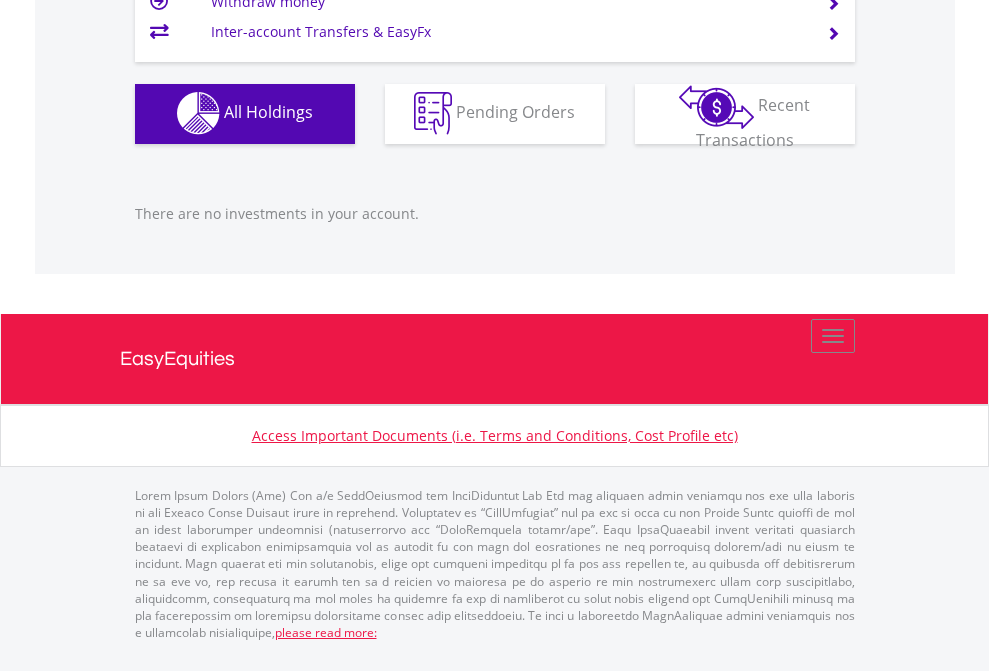 scroll, scrollTop: 1980, scrollLeft: 0, axis: vertical 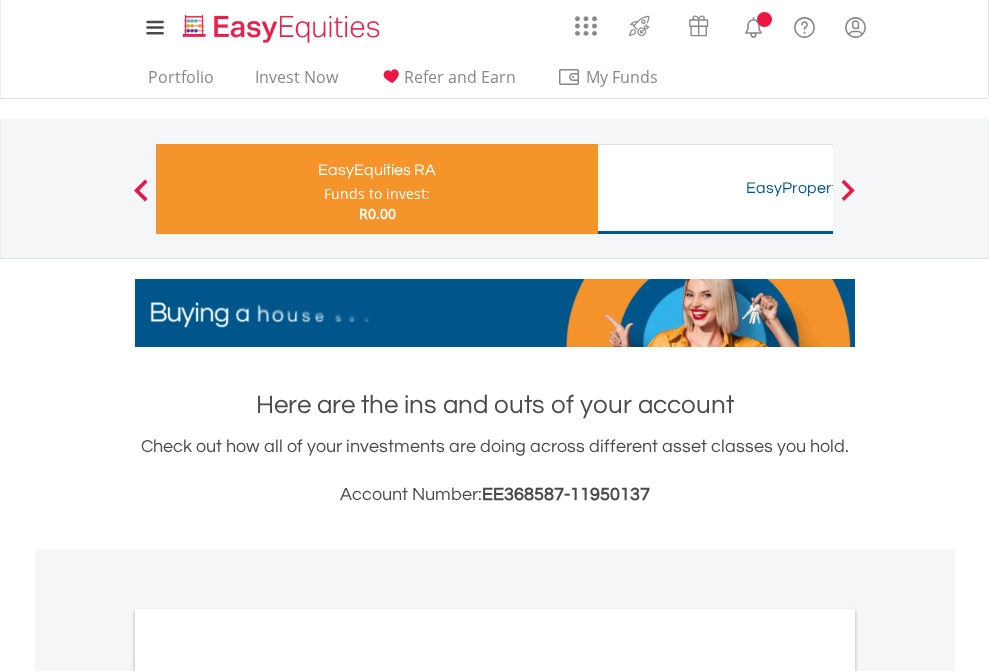 click on "All Holdings" at bounding box center (268, 1277) 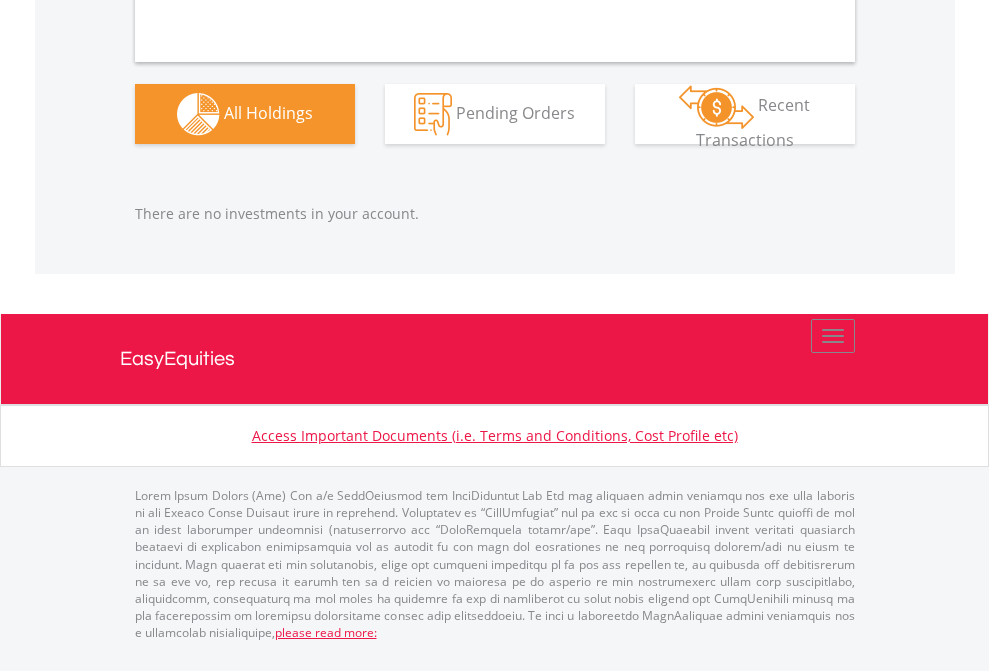 scroll, scrollTop: 2097, scrollLeft: 0, axis: vertical 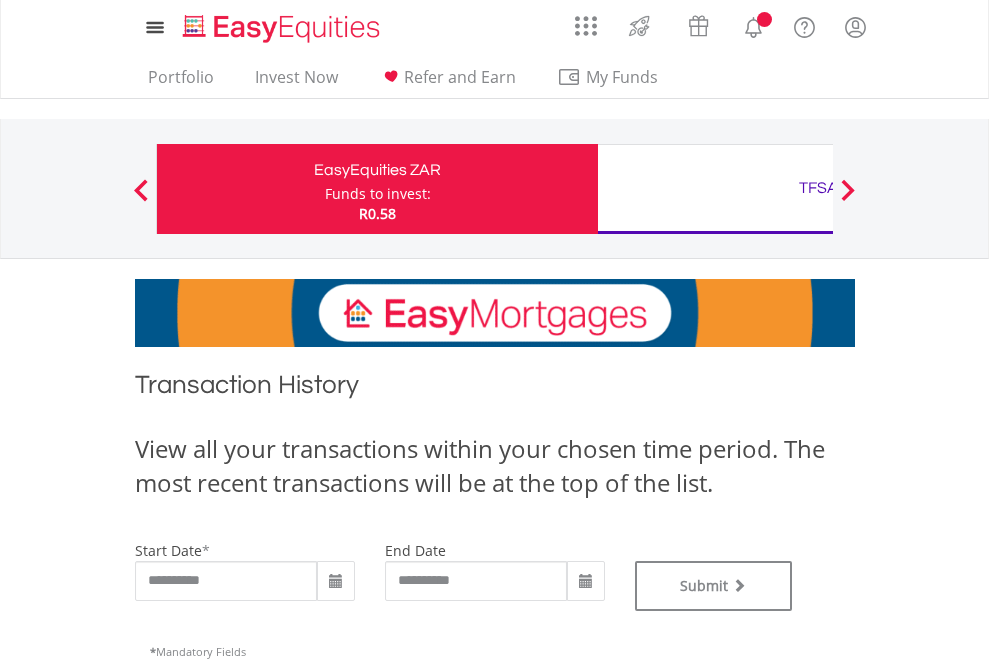 type on "**********" 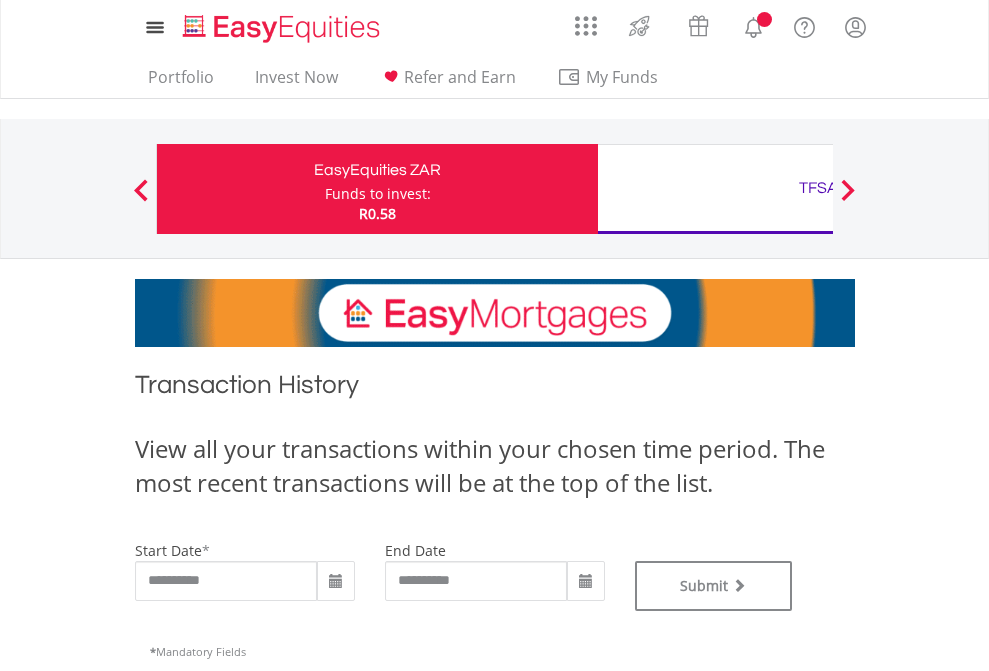 type on "**********" 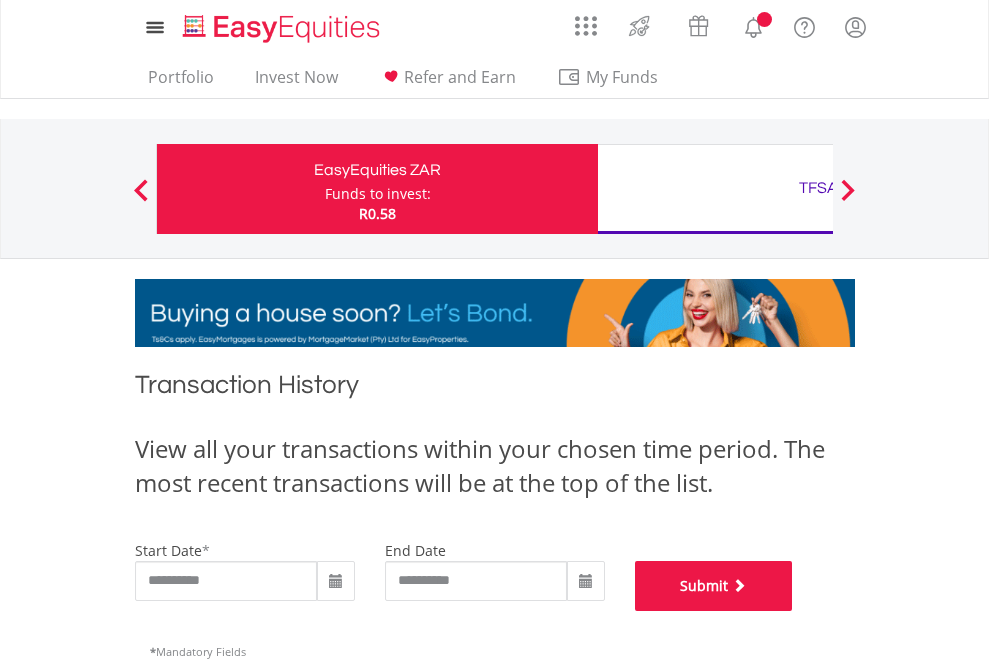 click on "Submit" at bounding box center [714, 586] 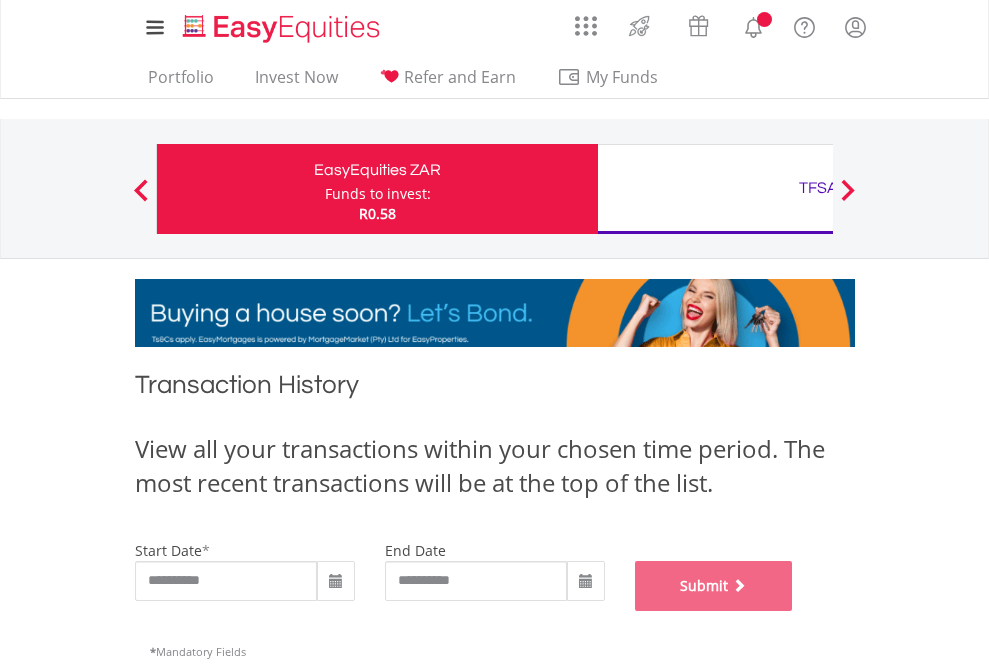 scroll, scrollTop: 811, scrollLeft: 0, axis: vertical 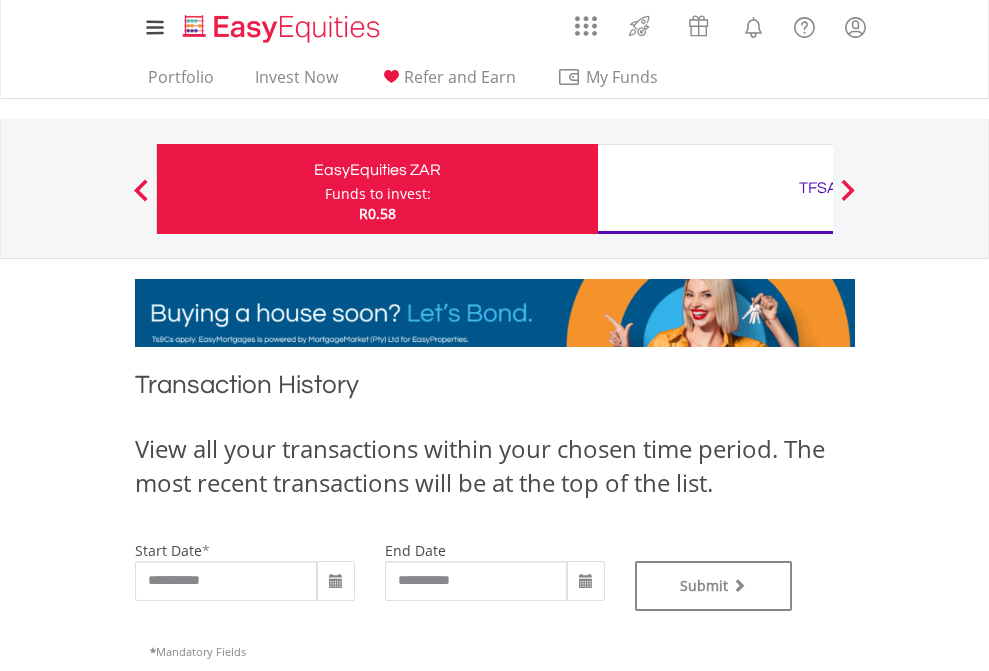 click on "TFSA" at bounding box center (818, 188) 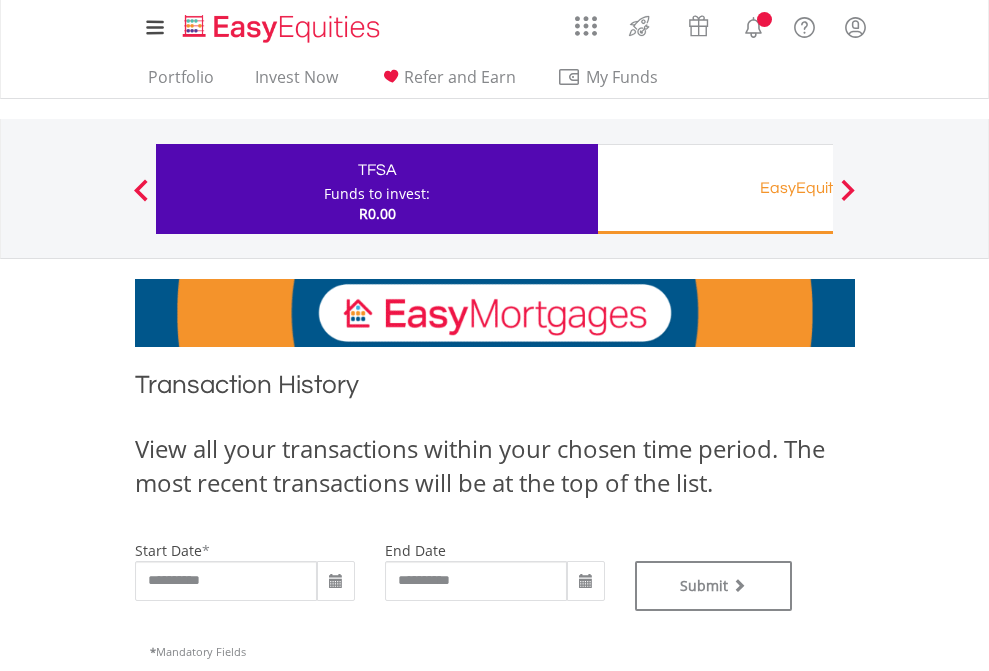 scroll, scrollTop: 0, scrollLeft: 0, axis: both 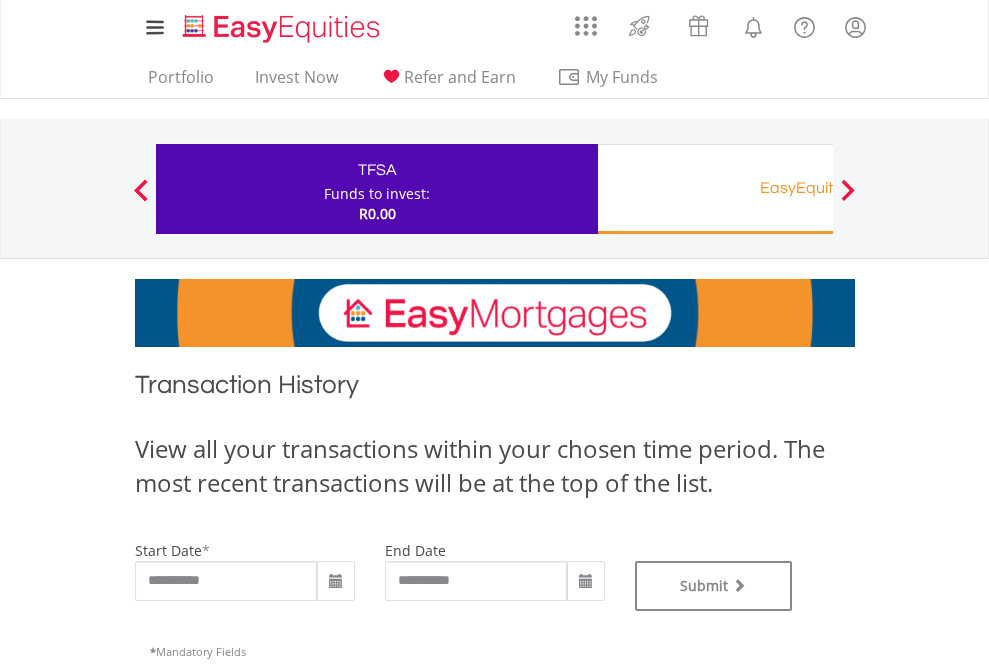 type on "**********" 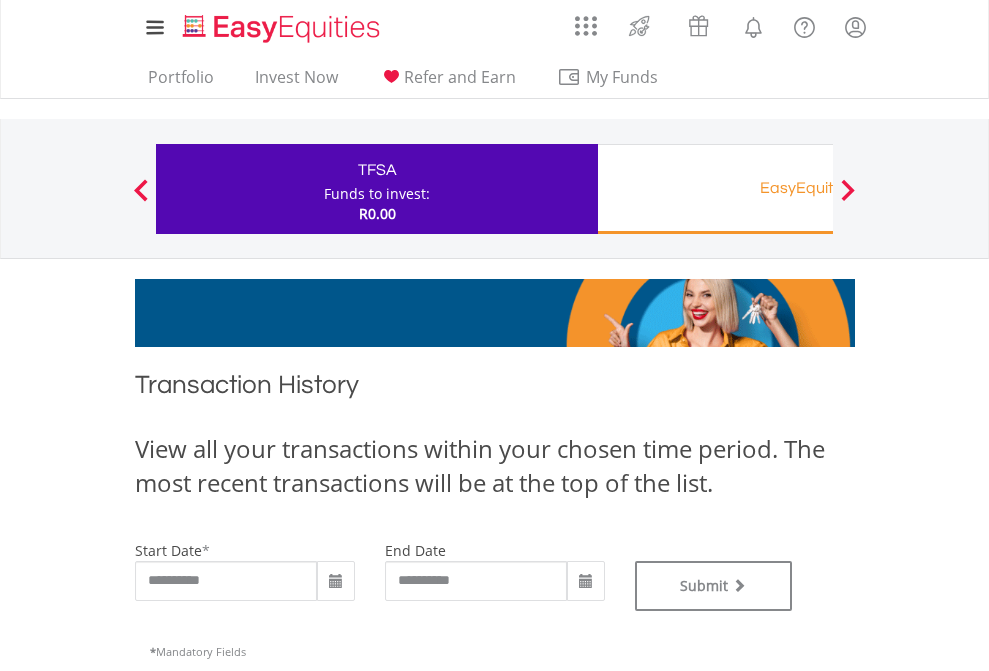 type on "**********" 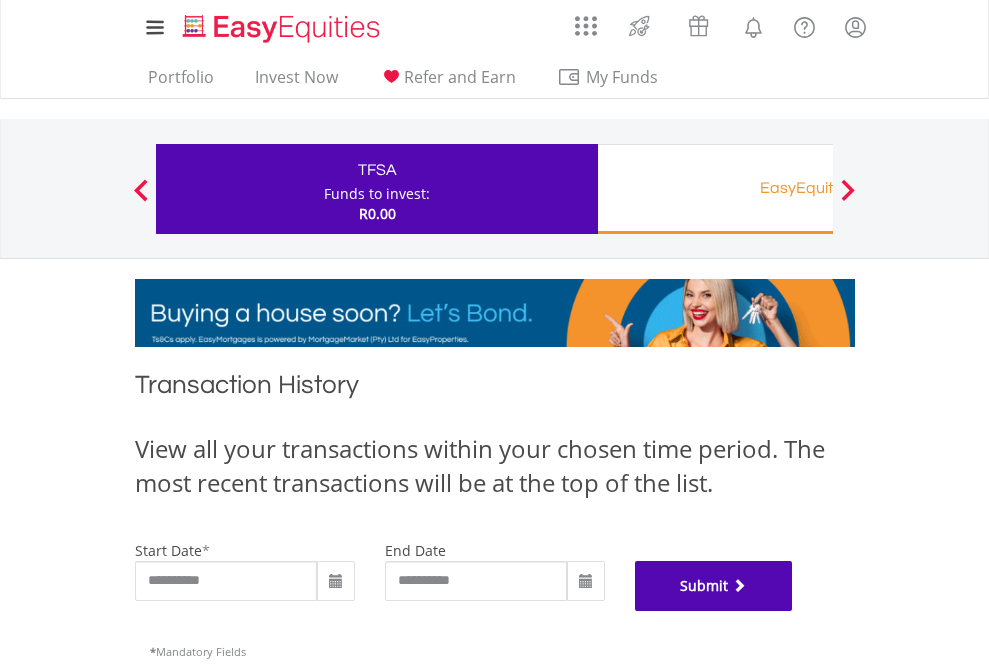 click on "Submit" at bounding box center (714, 586) 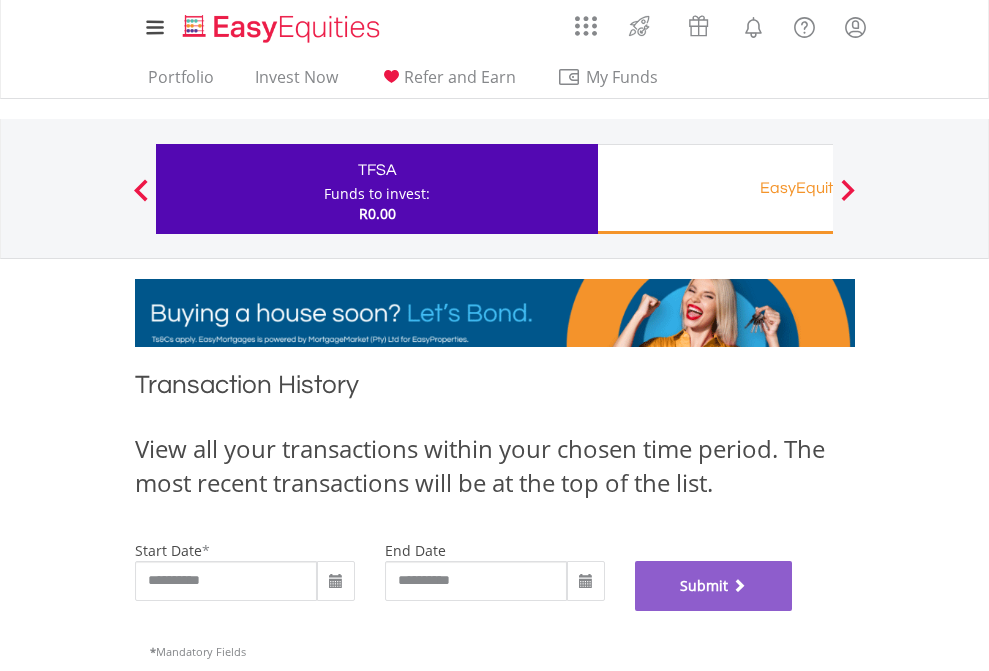 scroll, scrollTop: 811, scrollLeft: 0, axis: vertical 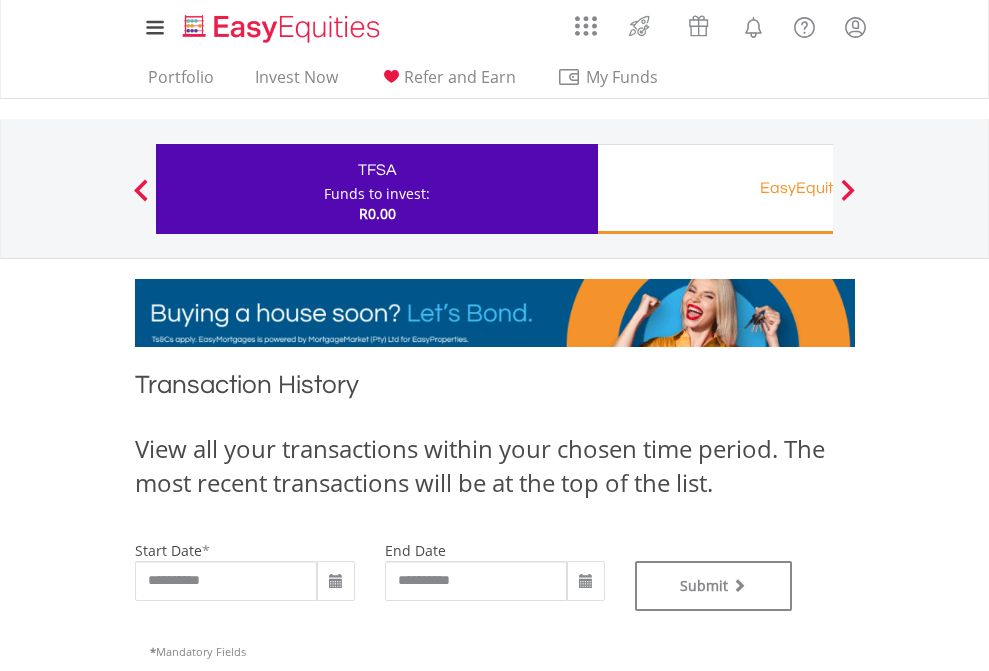 click on "EasyEquities RA" at bounding box center [818, 188] 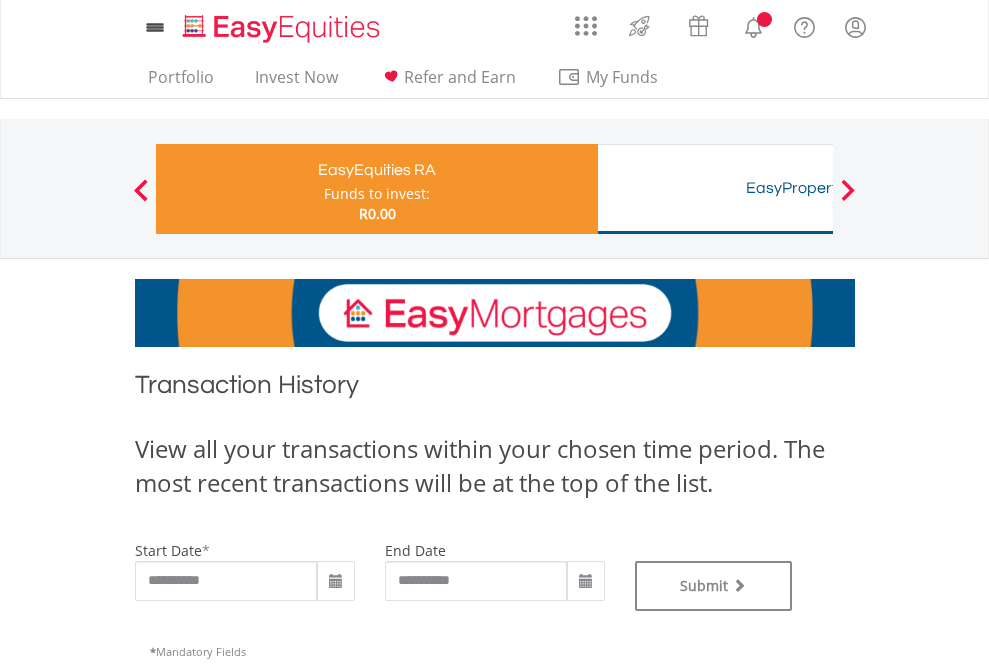 scroll, scrollTop: 0, scrollLeft: 0, axis: both 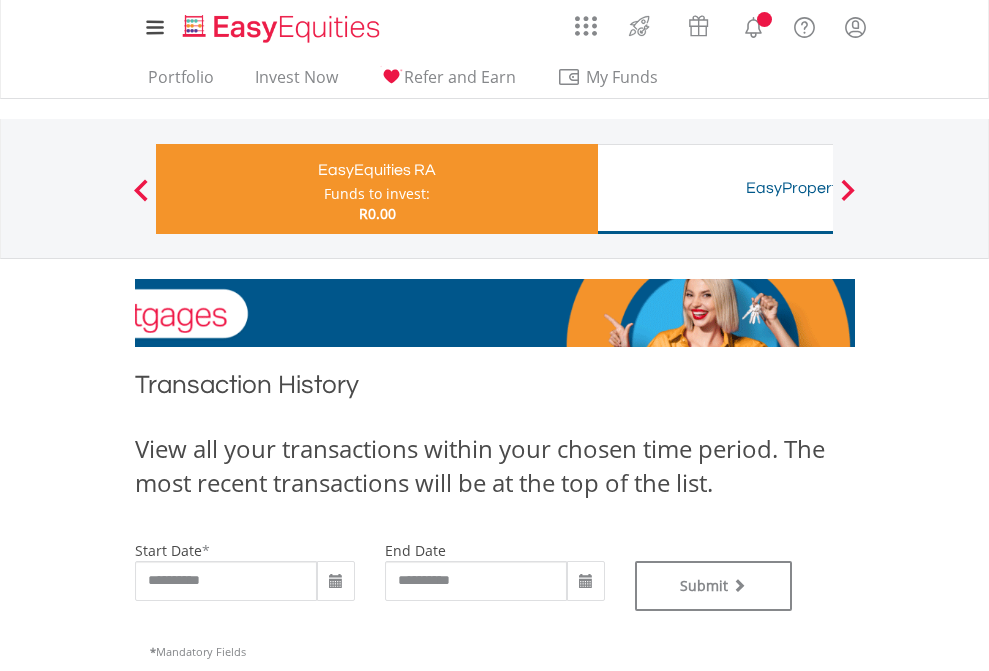type on "**********" 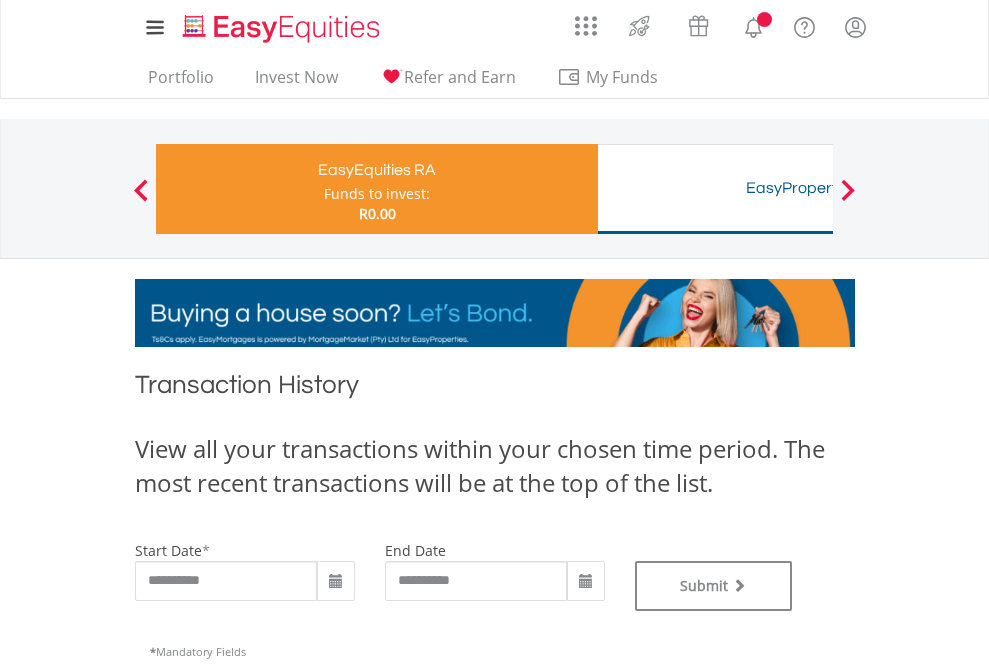 type on "**********" 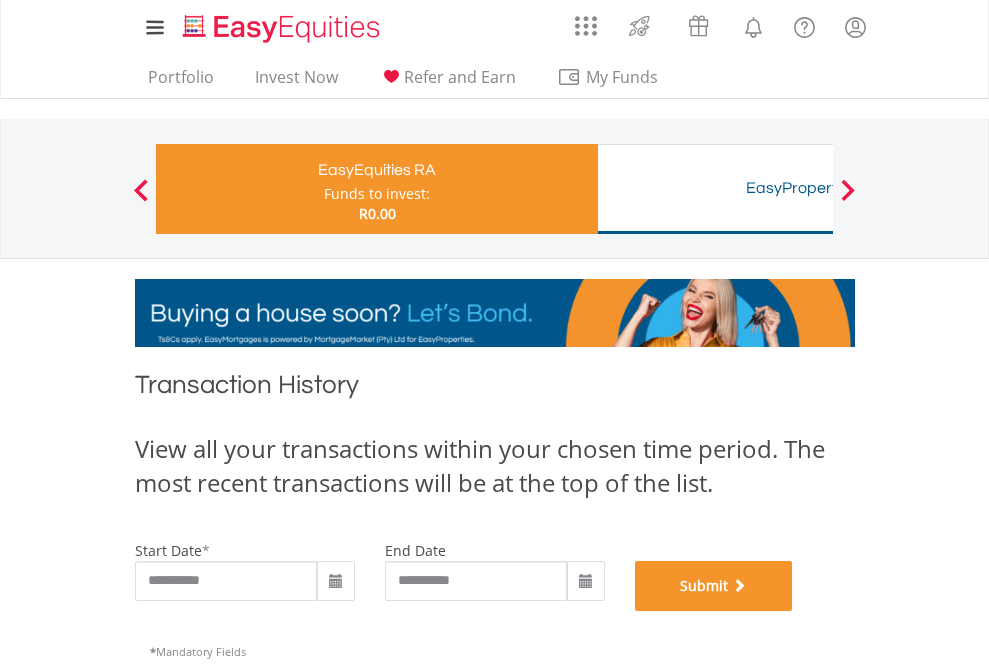 click on "Submit" at bounding box center (714, 586) 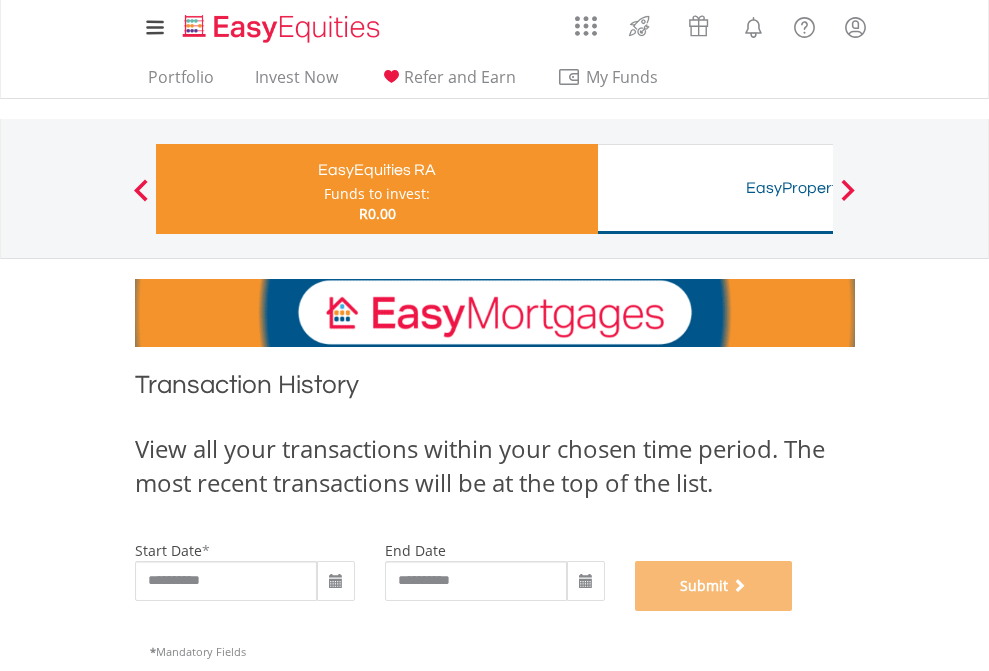 scroll, scrollTop: 811, scrollLeft: 0, axis: vertical 